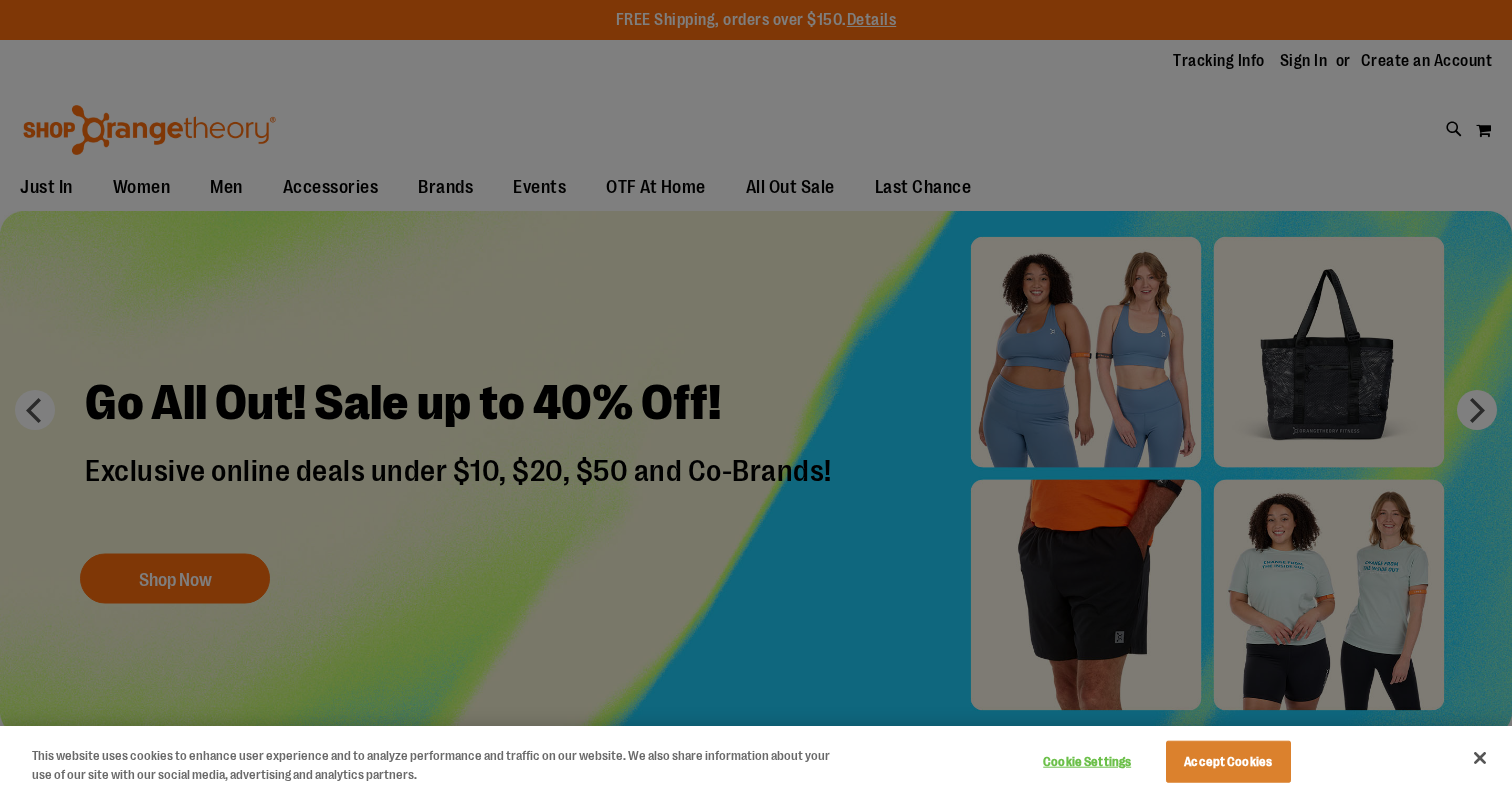 scroll, scrollTop: 0, scrollLeft: 0, axis: both 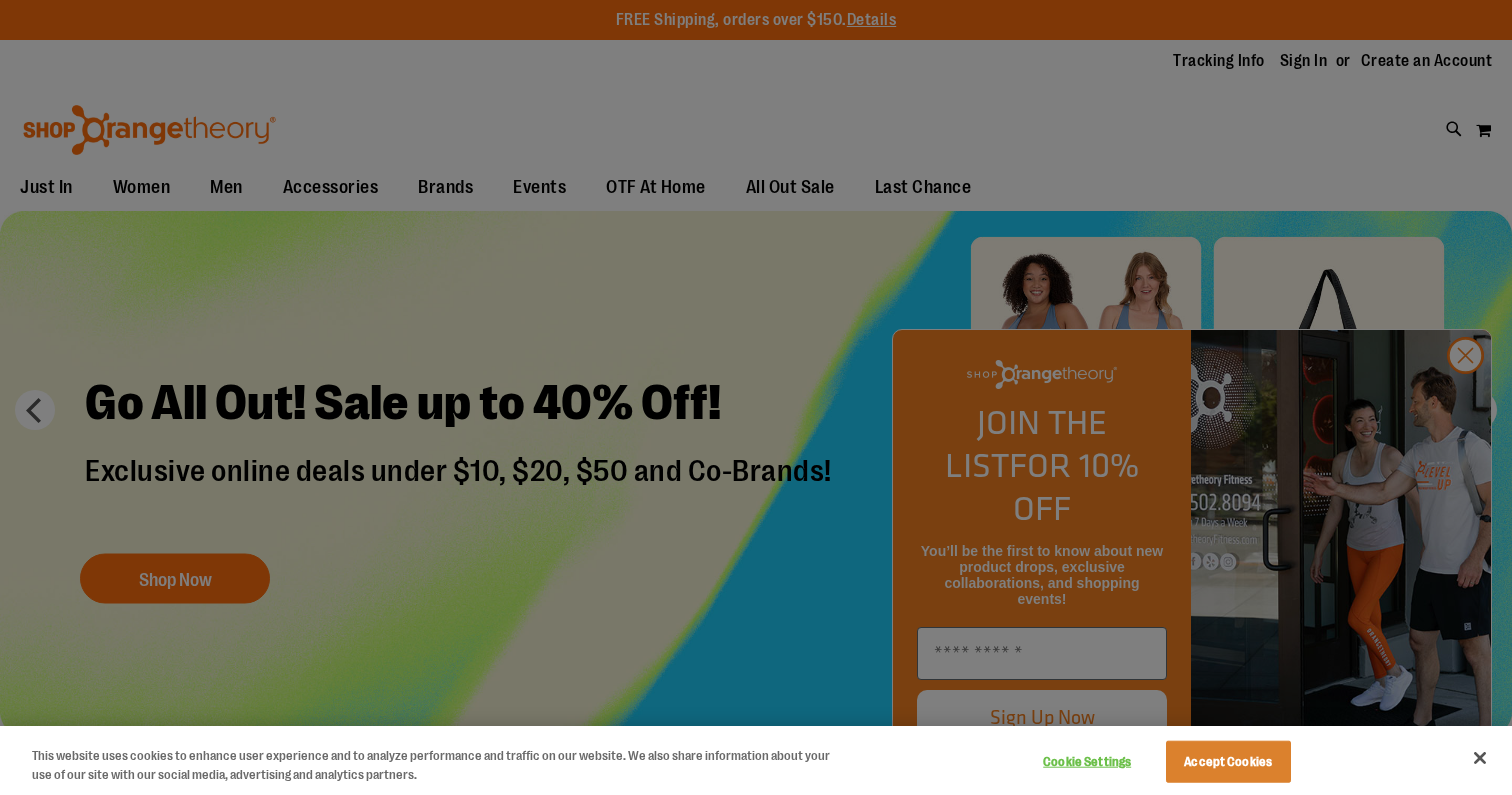 click at bounding box center (756, 397) 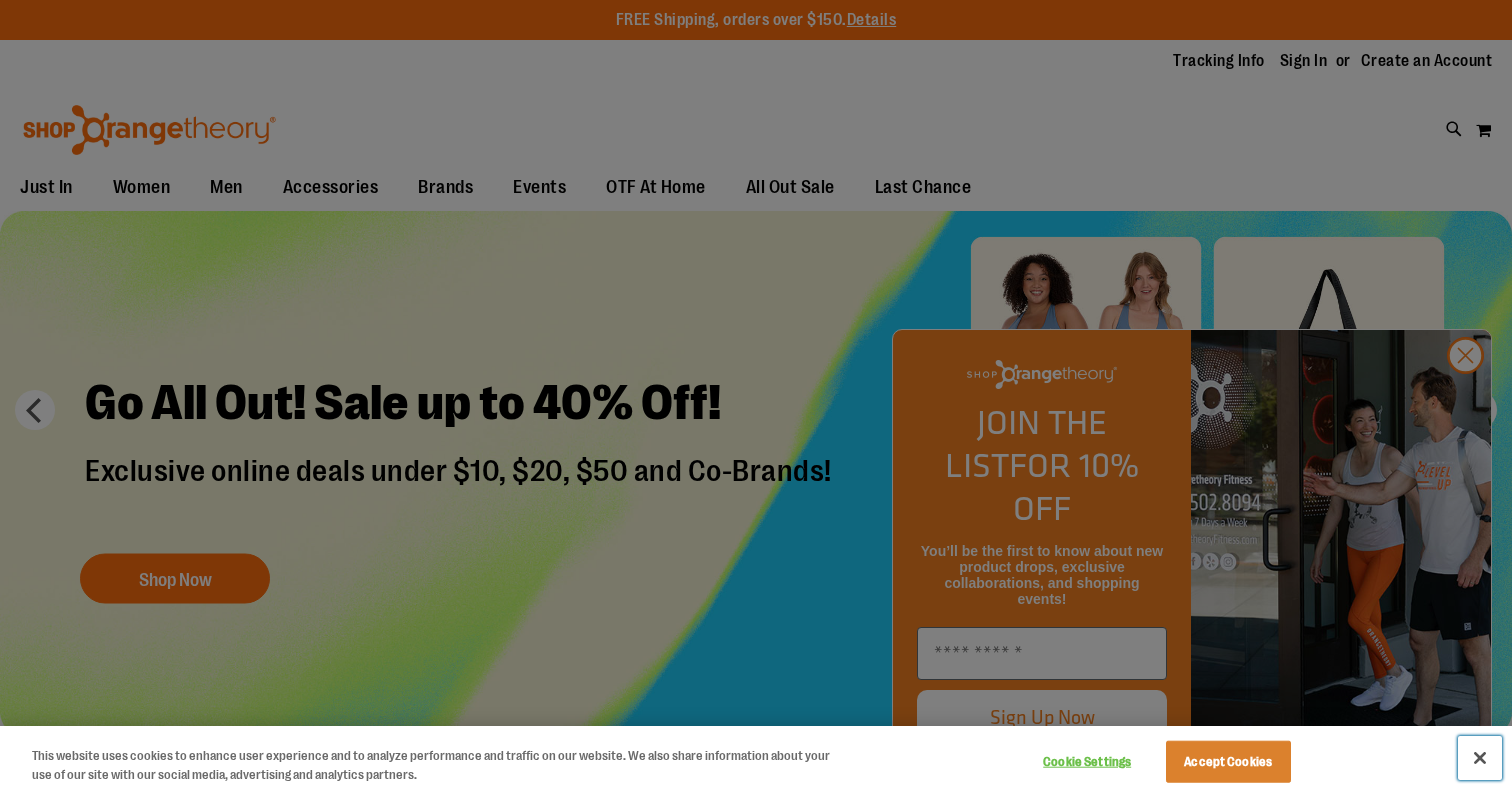 click at bounding box center [1480, 758] 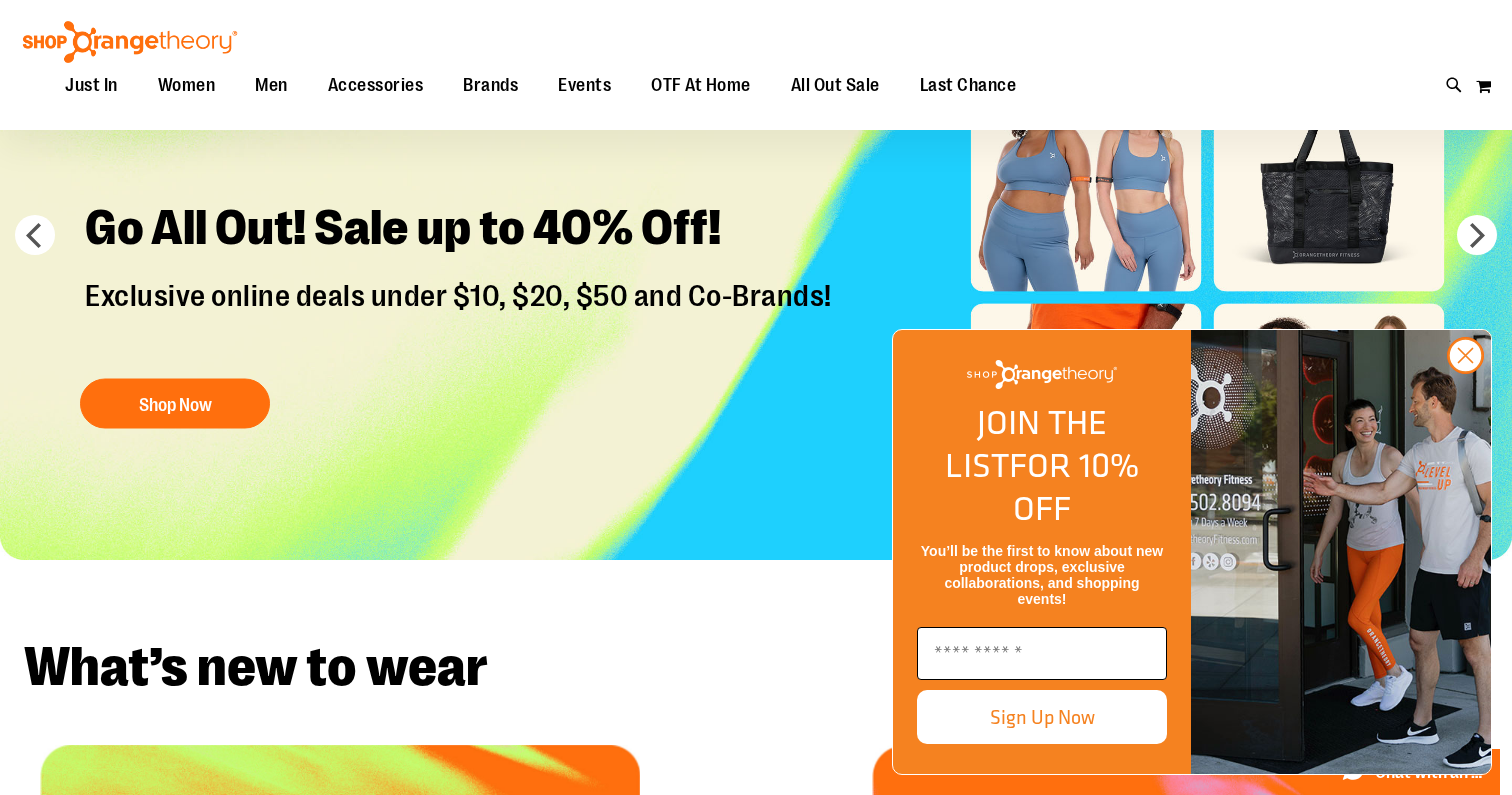scroll, scrollTop: 180, scrollLeft: 0, axis: vertical 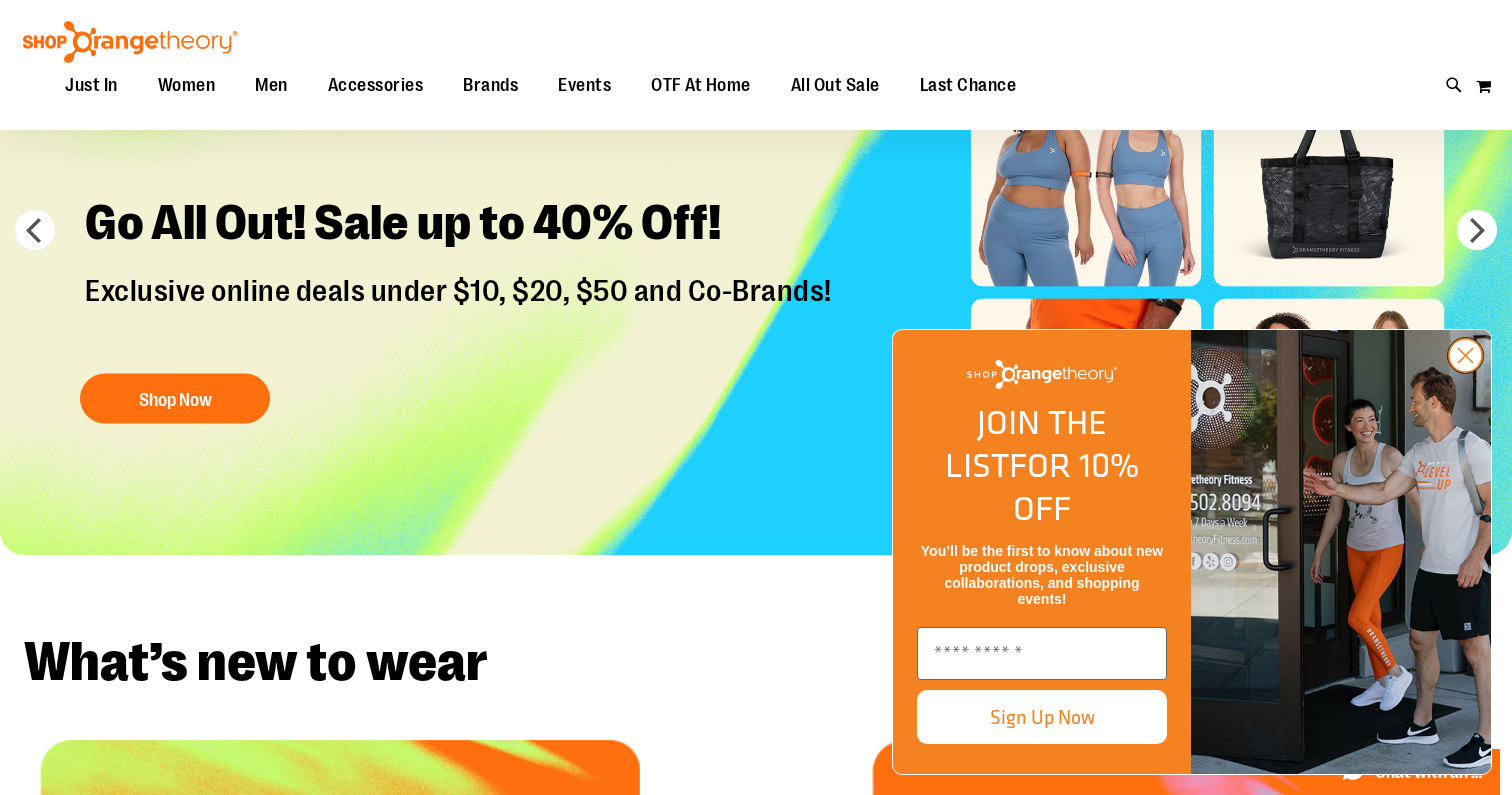 click 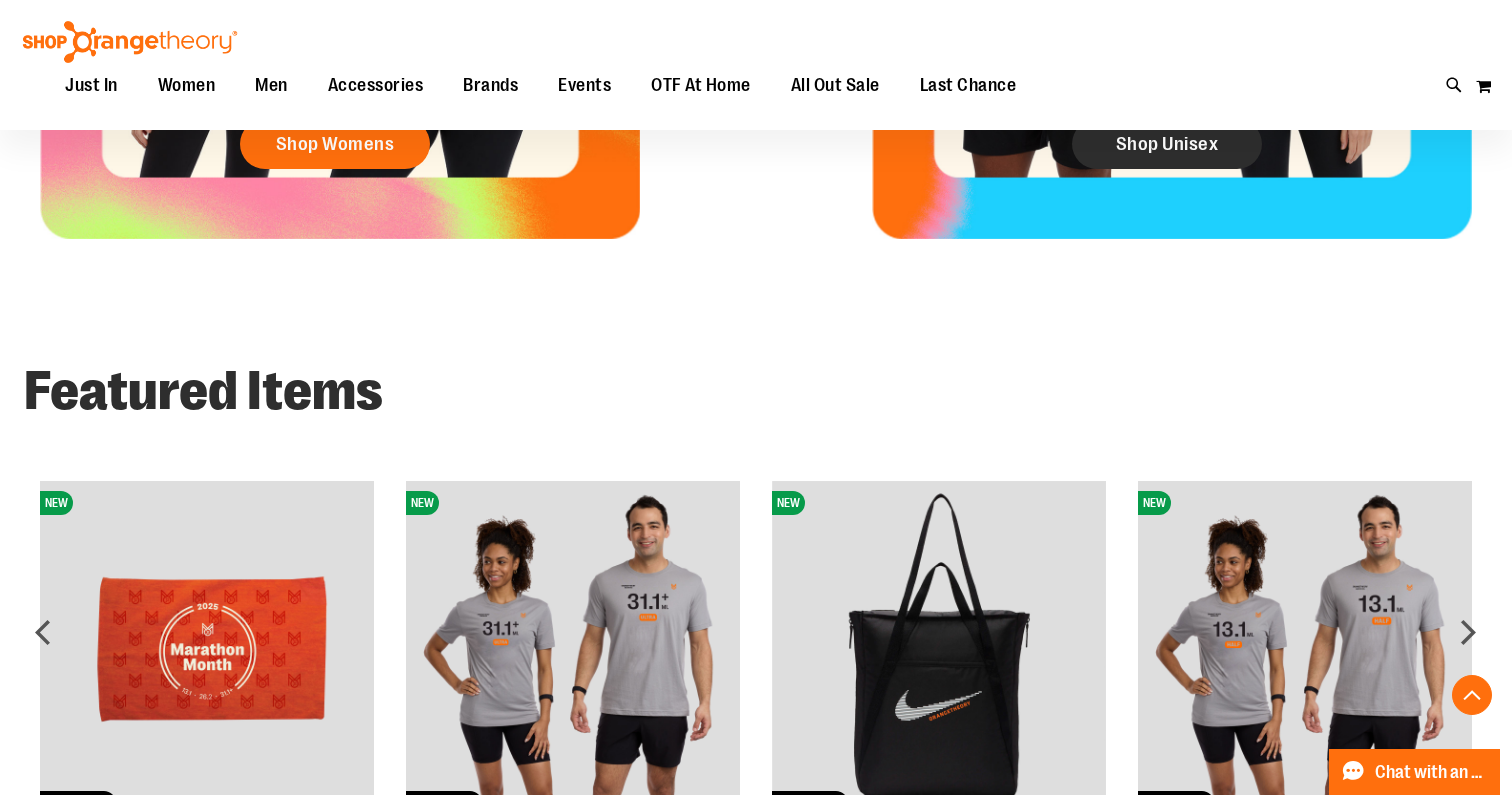 scroll, scrollTop: 1048, scrollLeft: 0, axis: vertical 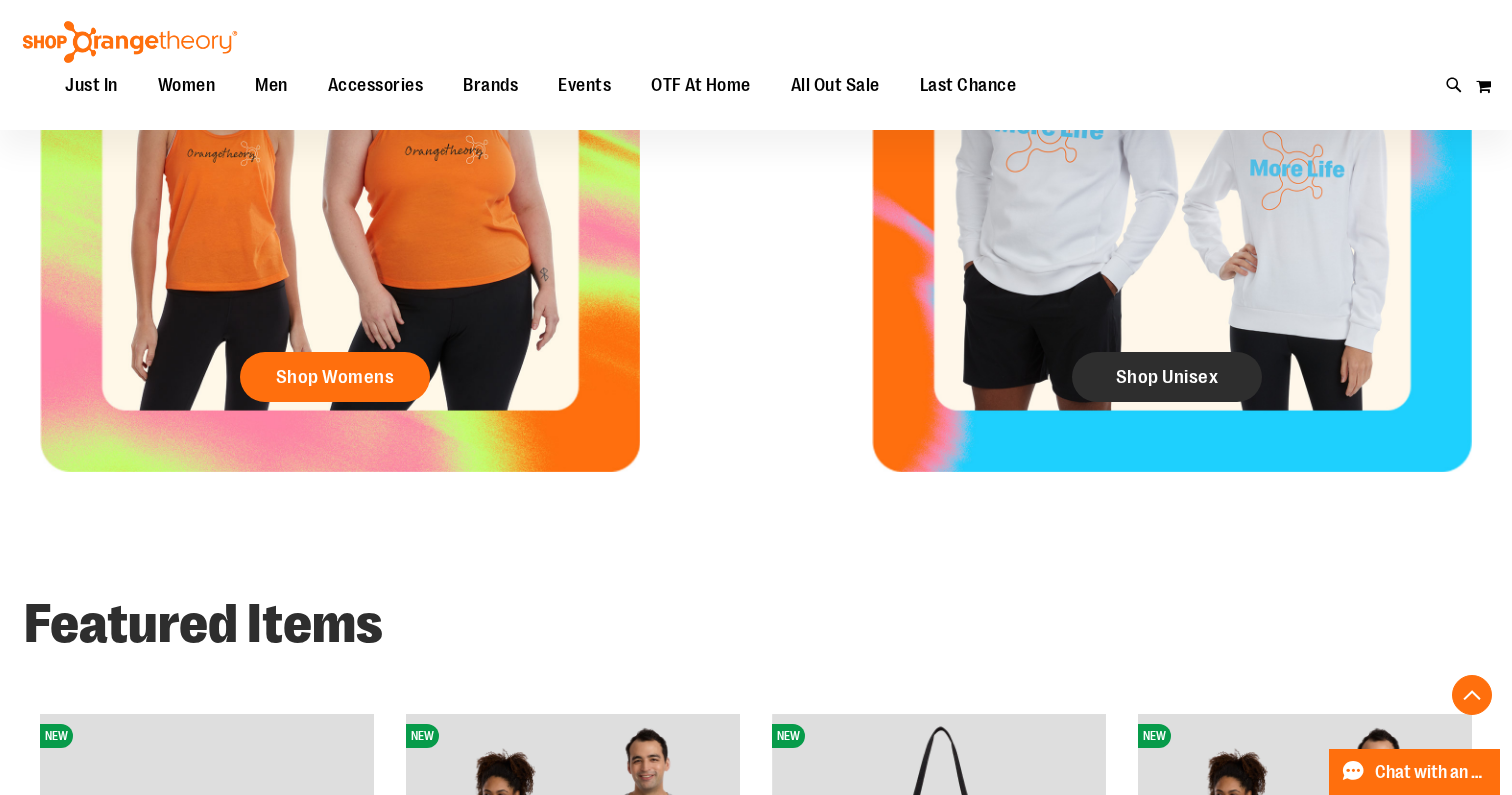 click on "Shop Unisex" 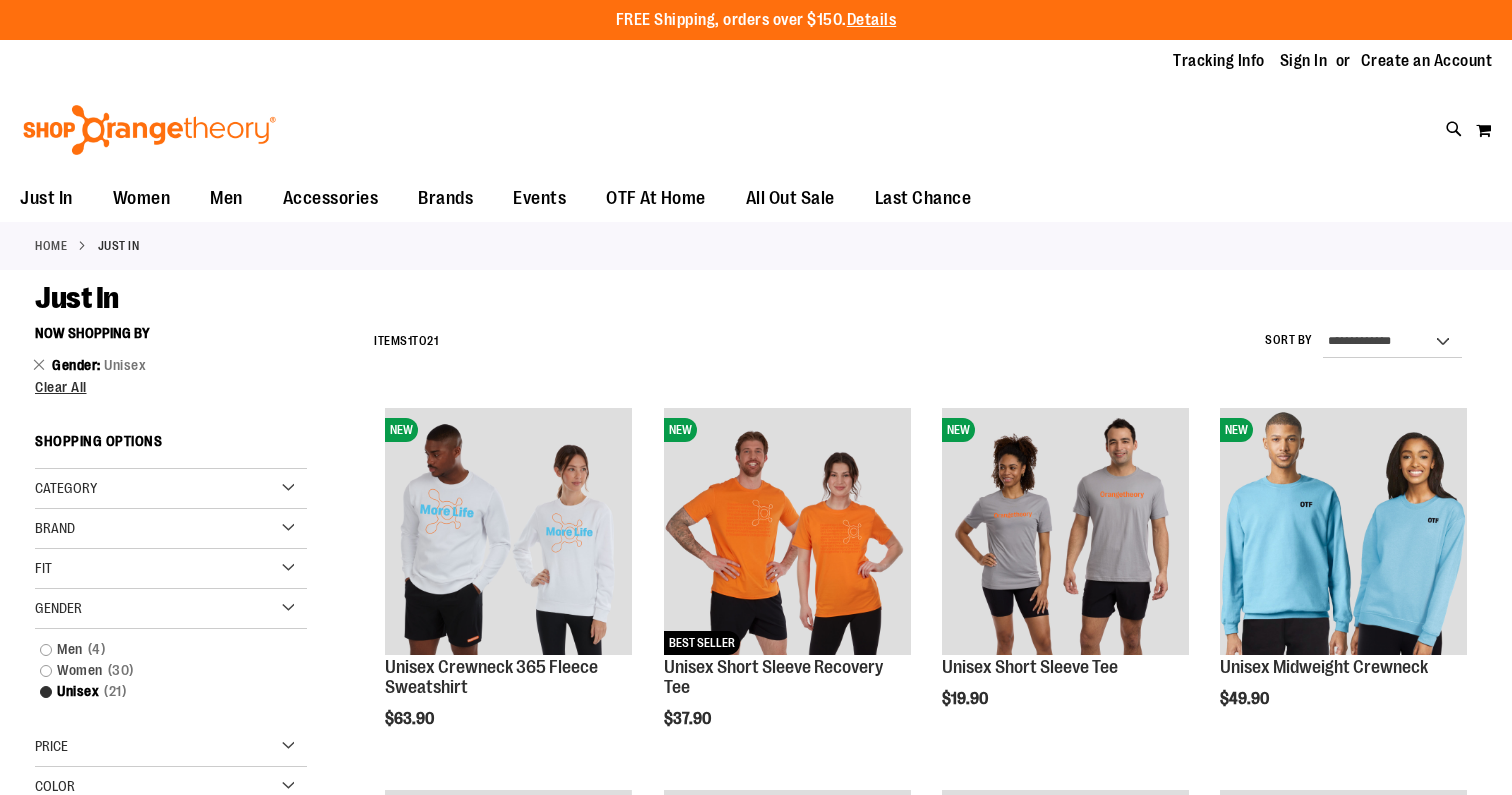 scroll, scrollTop: 0, scrollLeft: 0, axis: both 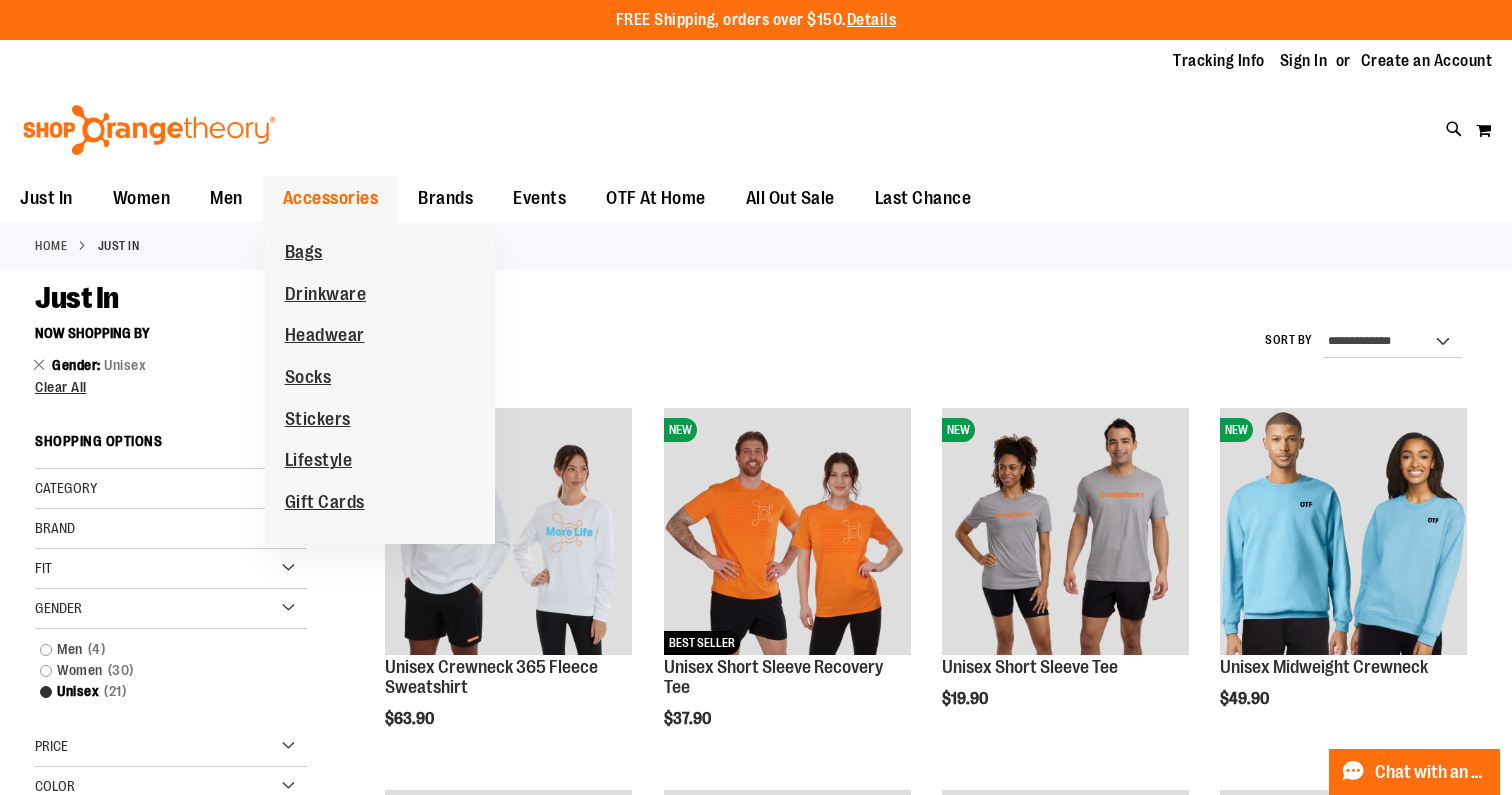 click on "Accessories" at bounding box center [331, 198] 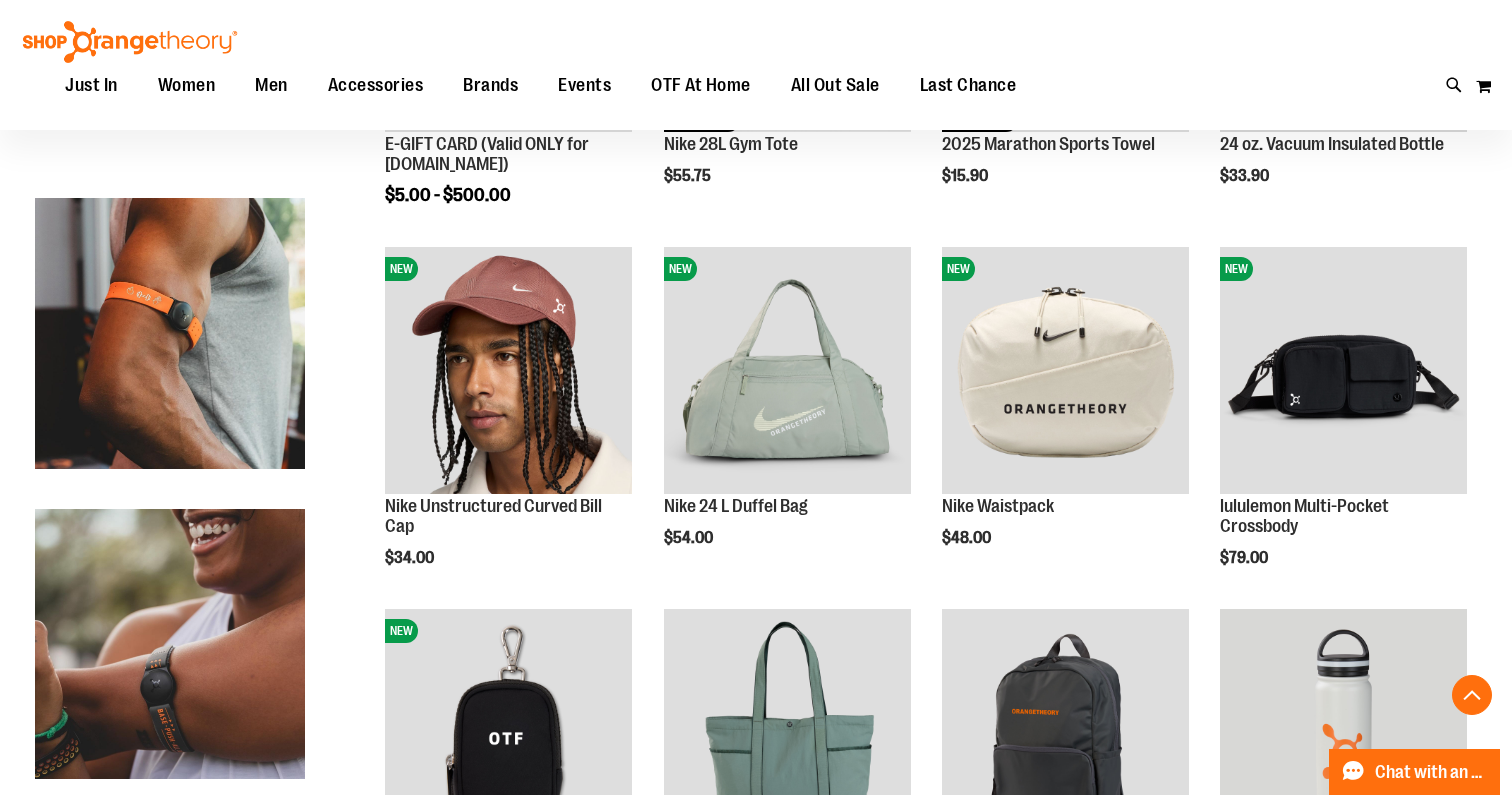 scroll, scrollTop: 541, scrollLeft: 0, axis: vertical 